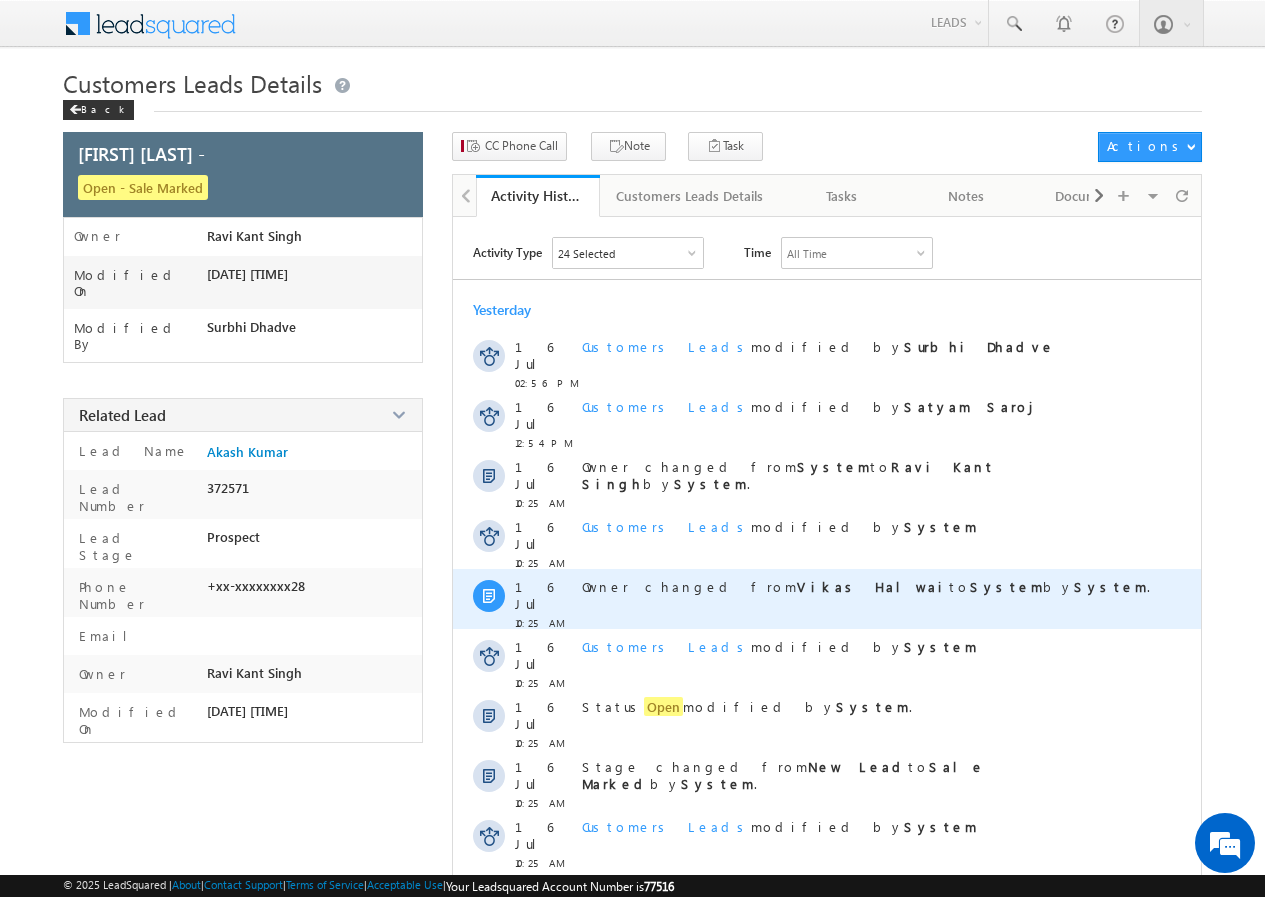 scroll, scrollTop: 0, scrollLeft: 0, axis: both 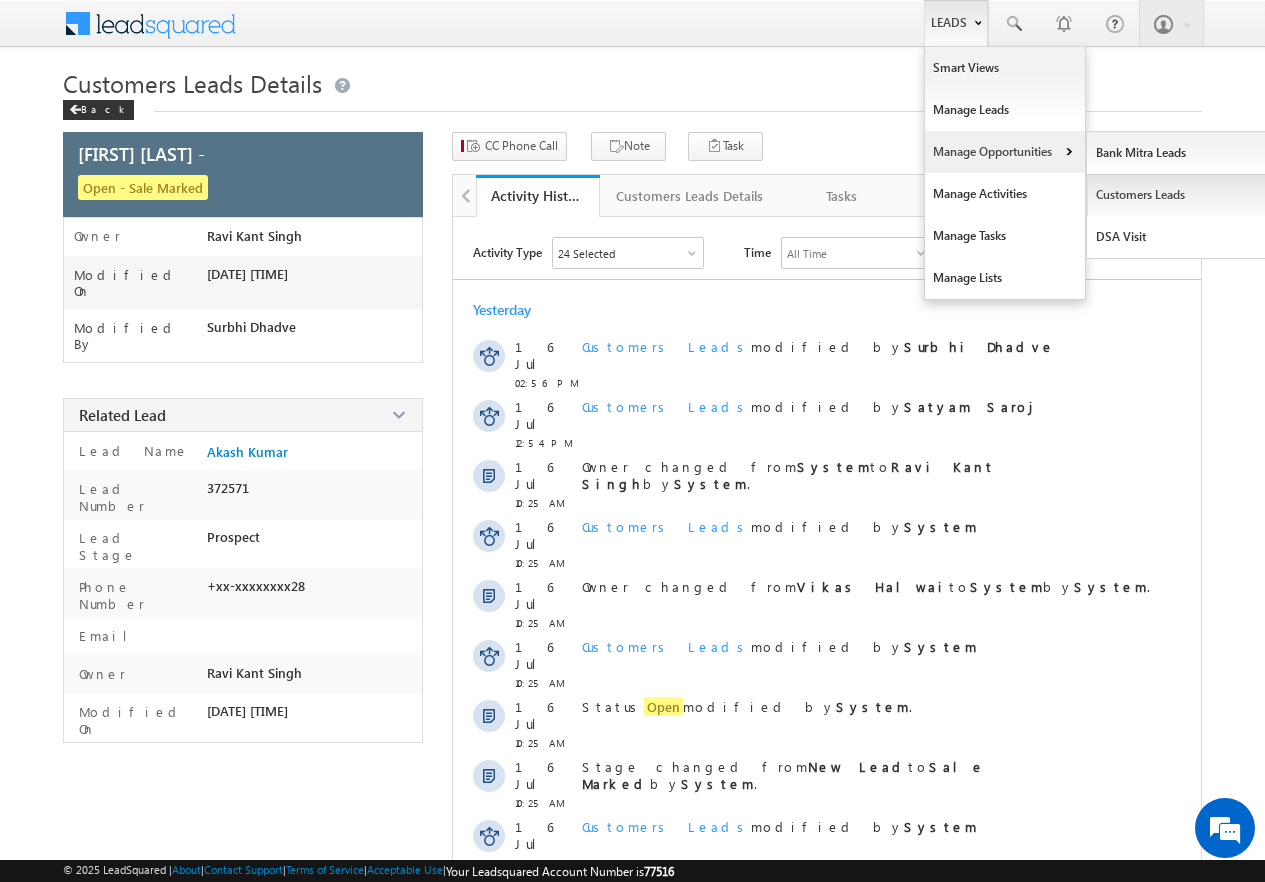 click on "Customers Leads" at bounding box center (1178, 195) 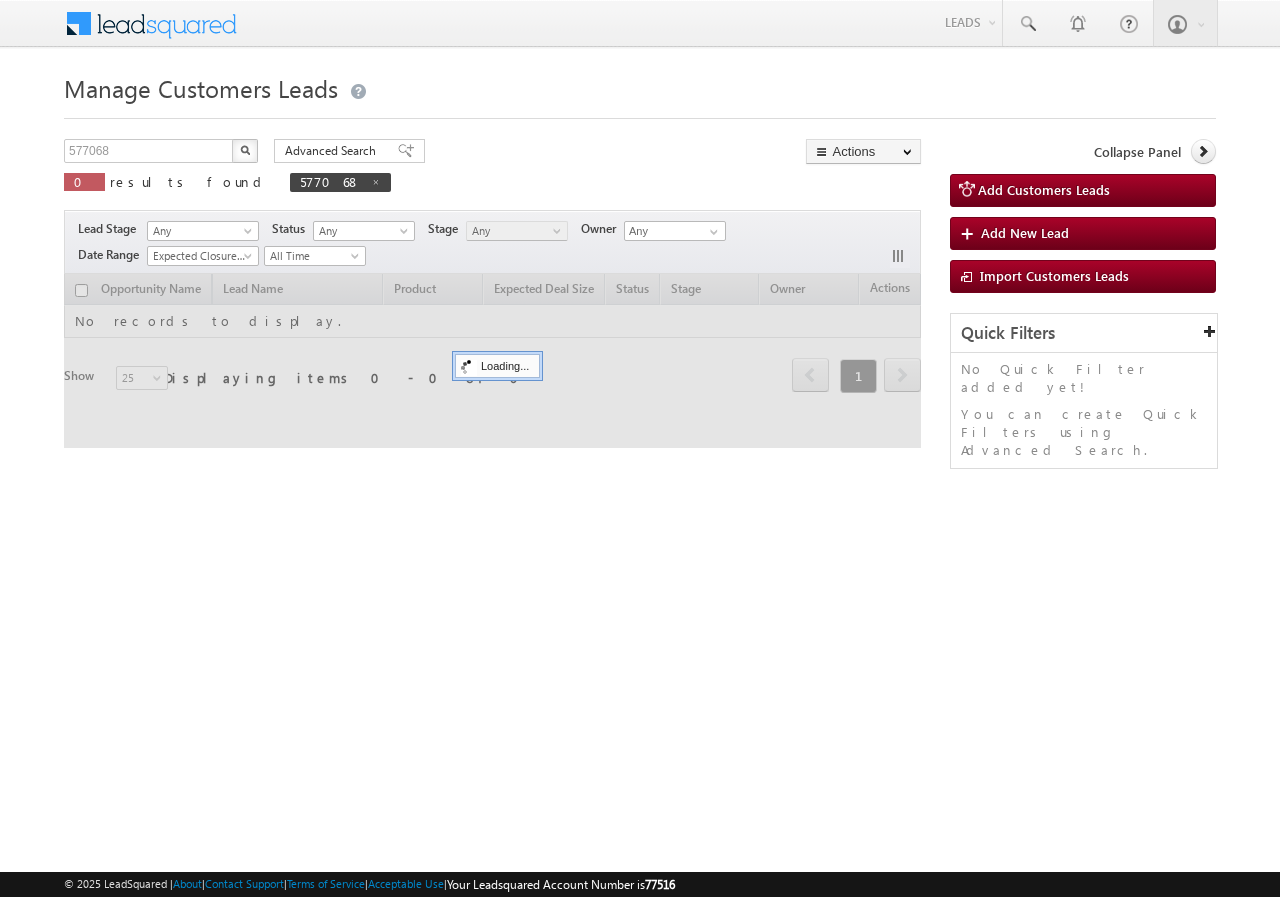 scroll, scrollTop: 0, scrollLeft: 0, axis: both 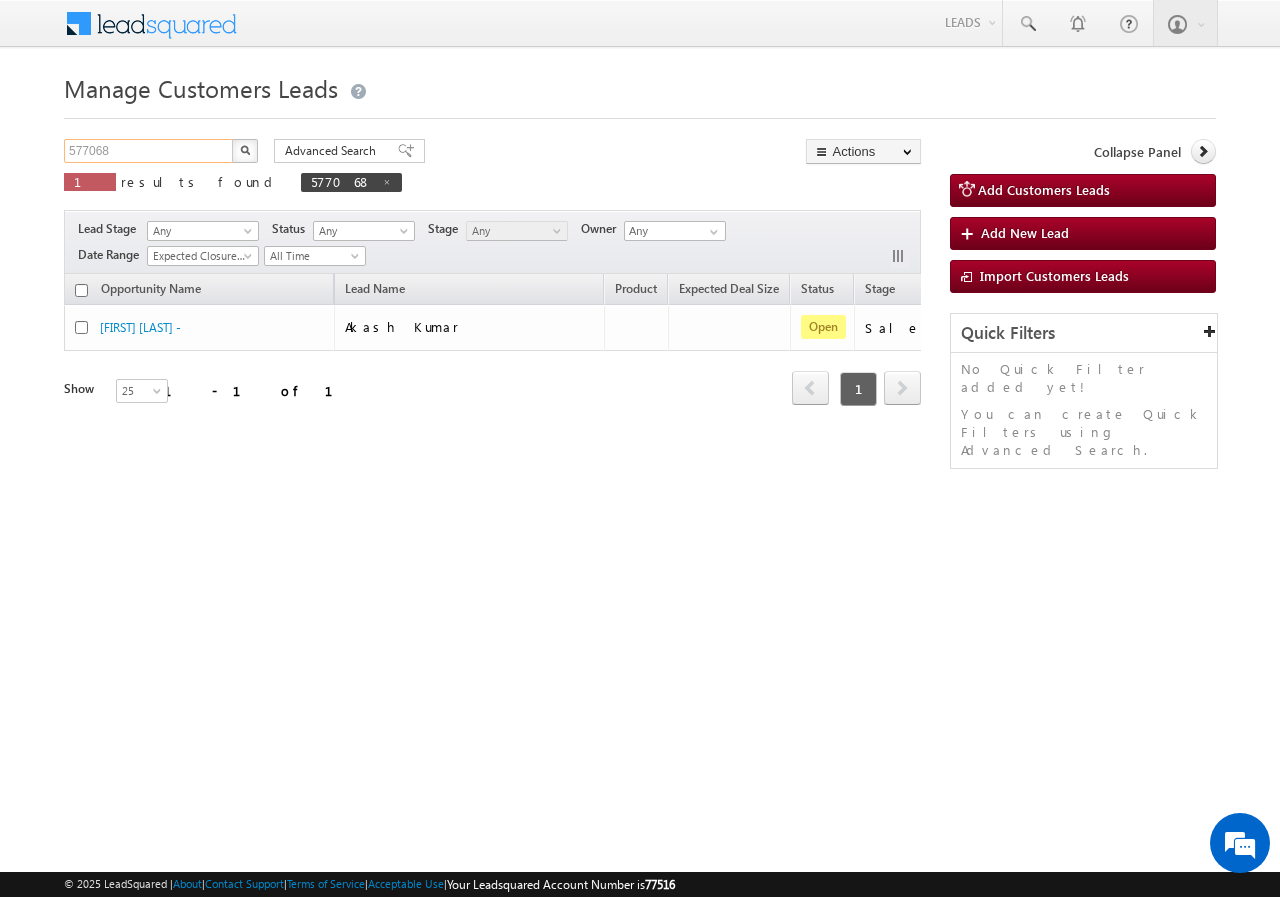click on "577068" at bounding box center [149, 151] 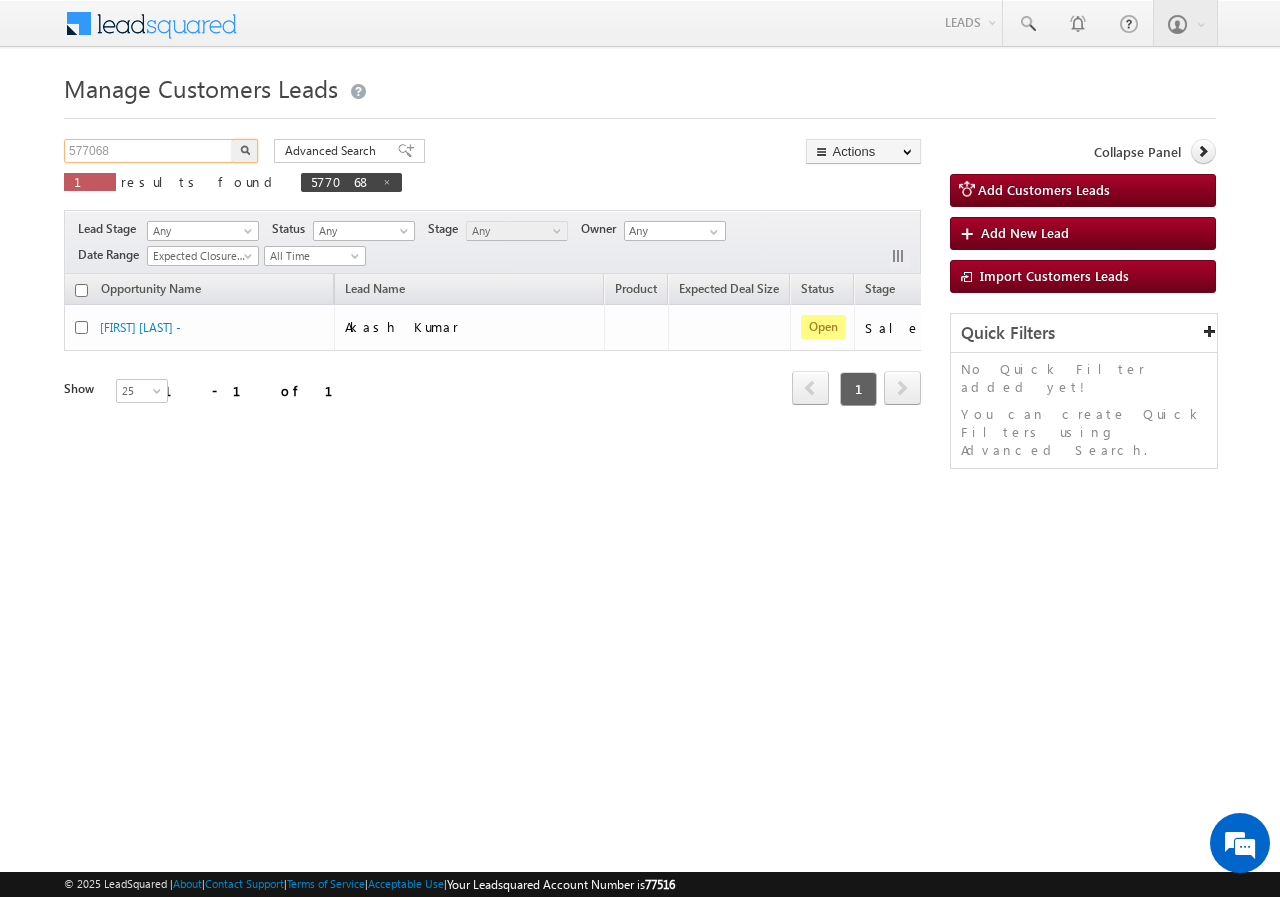 click on "577068" at bounding box center (149, 151) 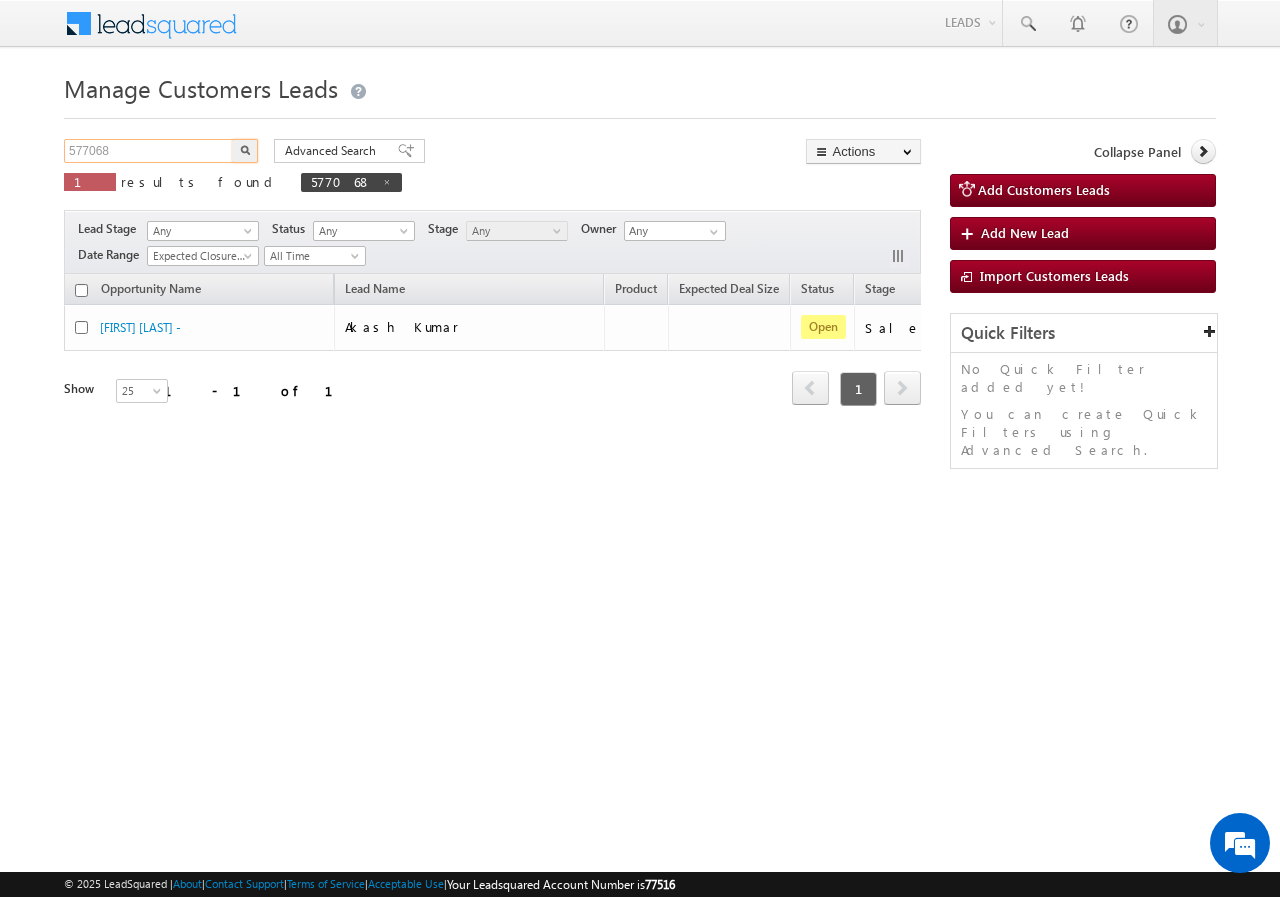 paste on "614755" 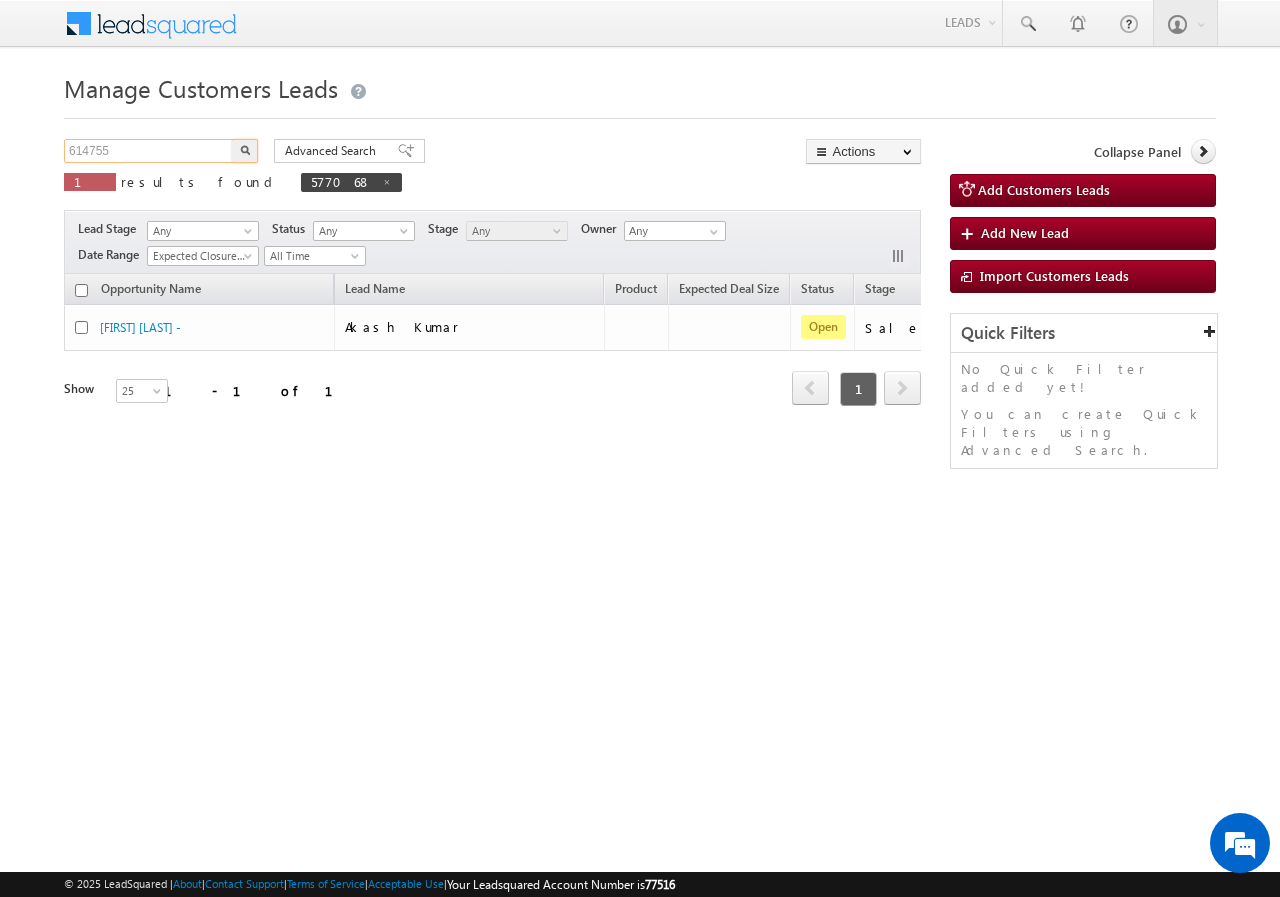 type on "614755" 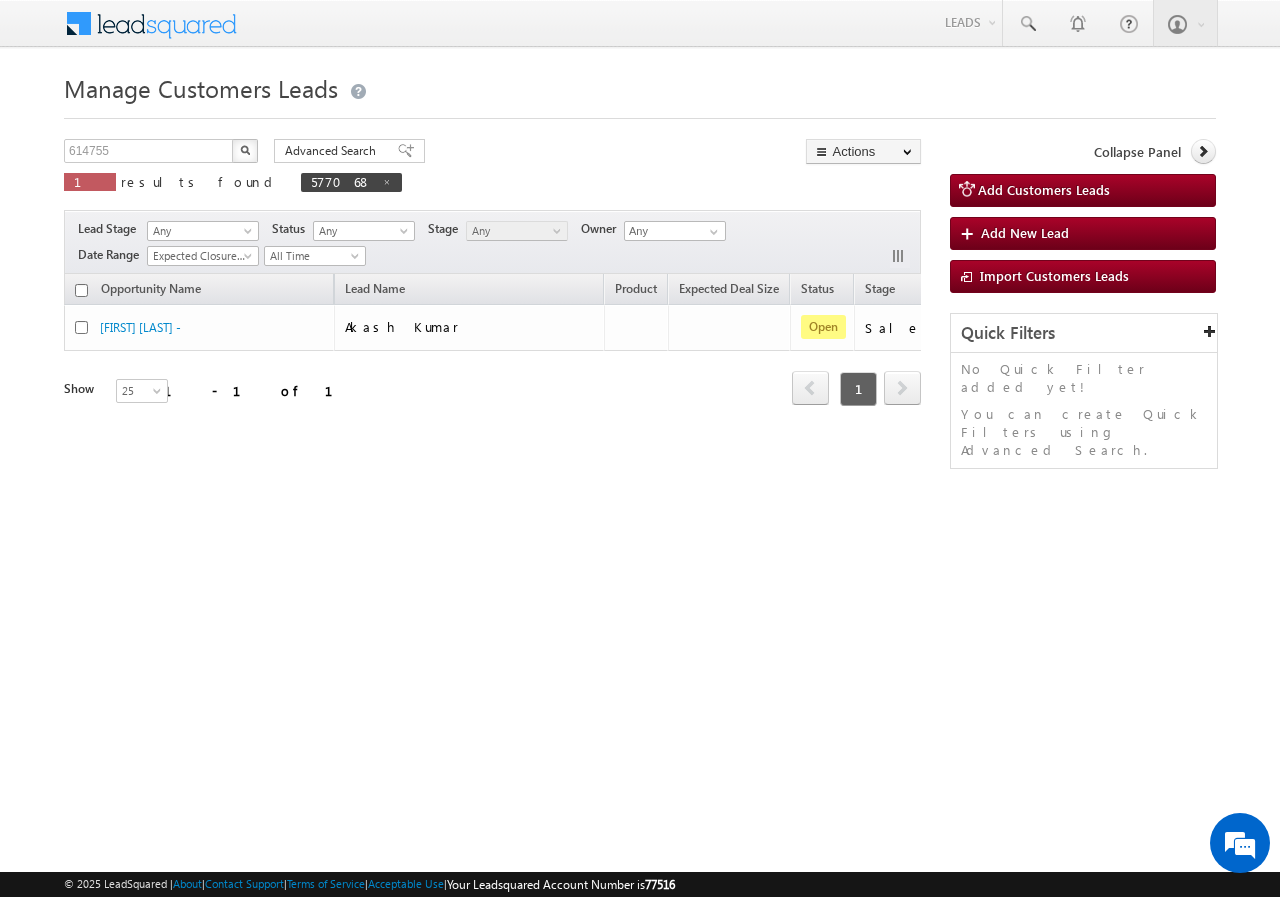 click at bounding box center [245, 150] 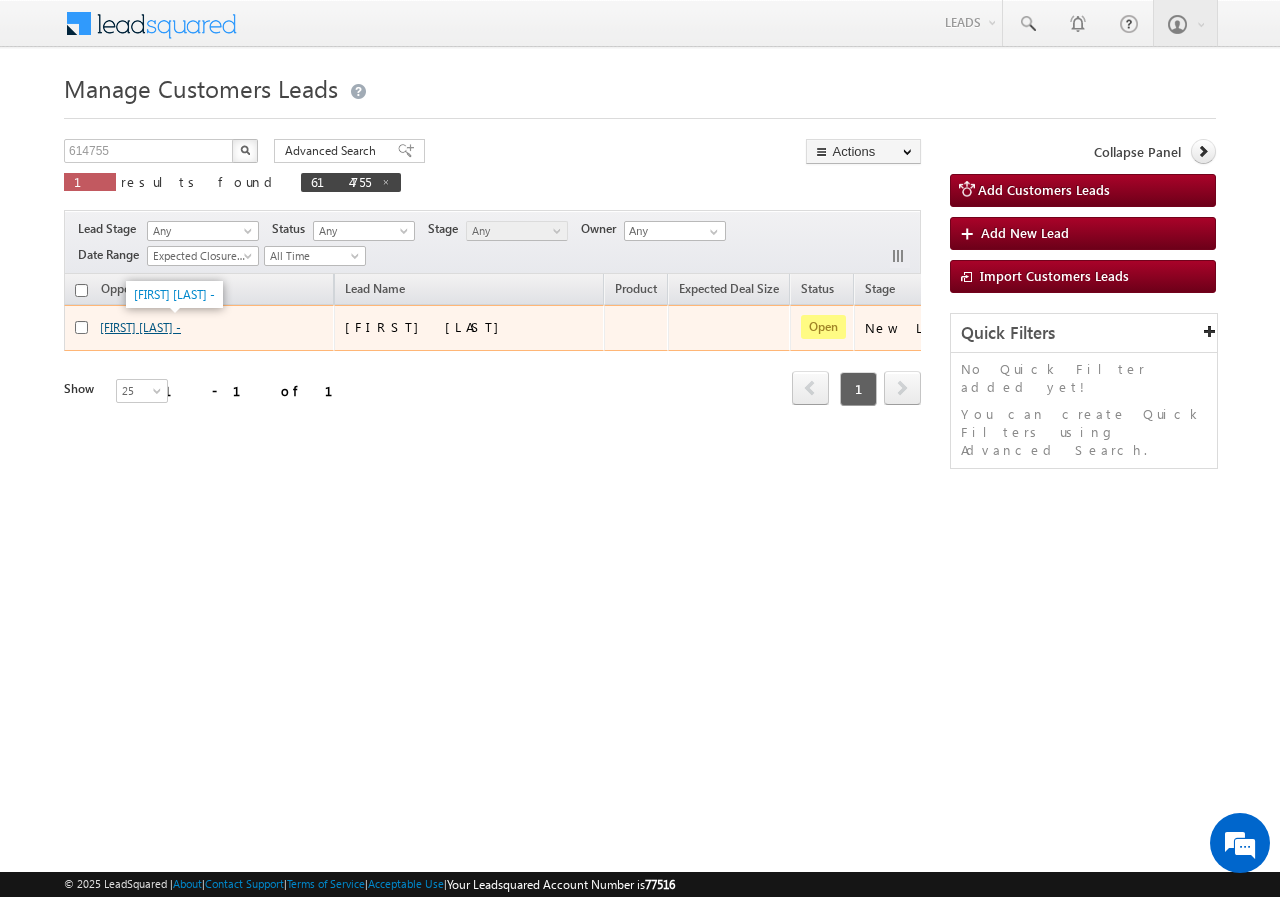 click on "[FIRST] [LAST]  -" at bounding box center [140, 327] 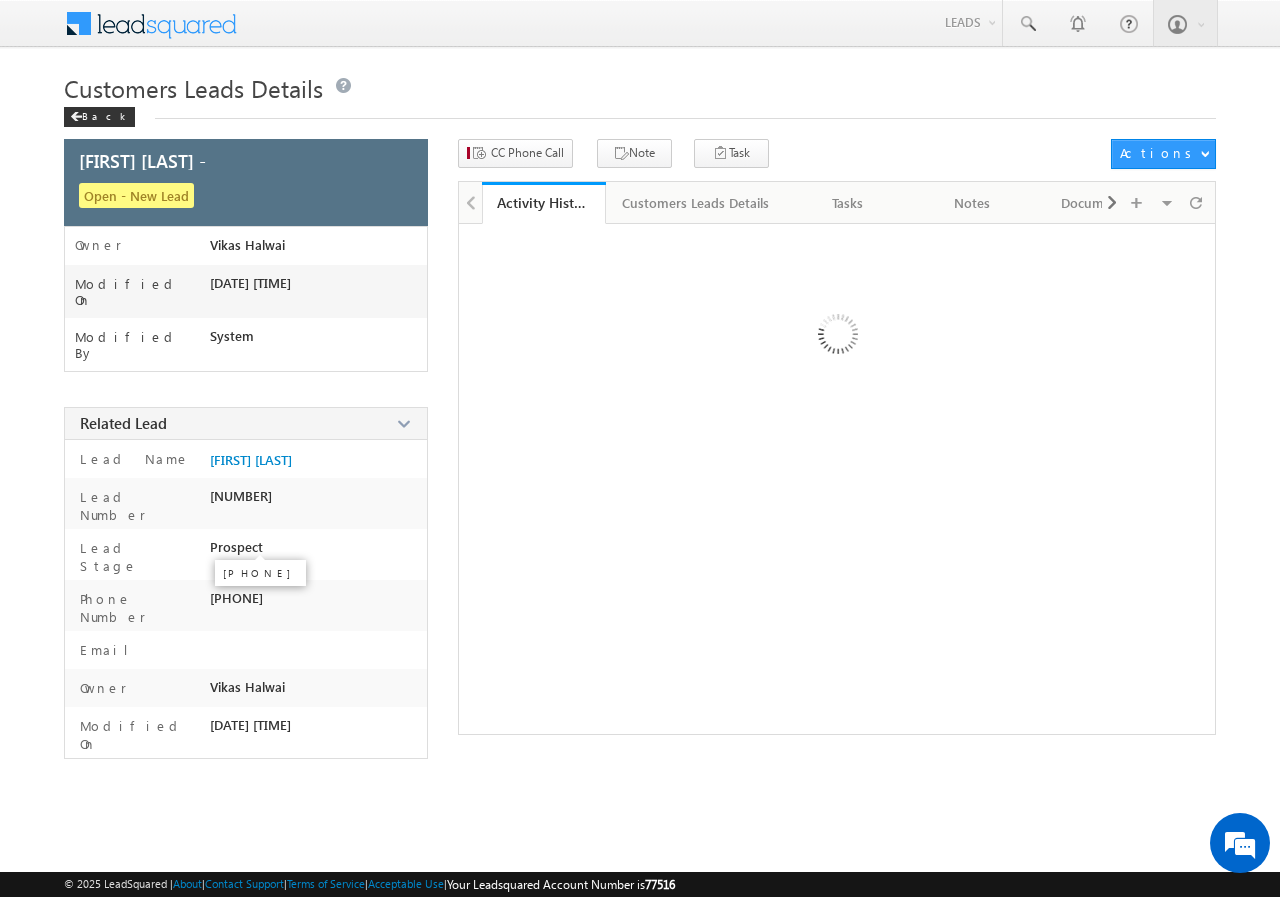 scroll, scrollTop: 0, scrollLeft: 0, axis: both 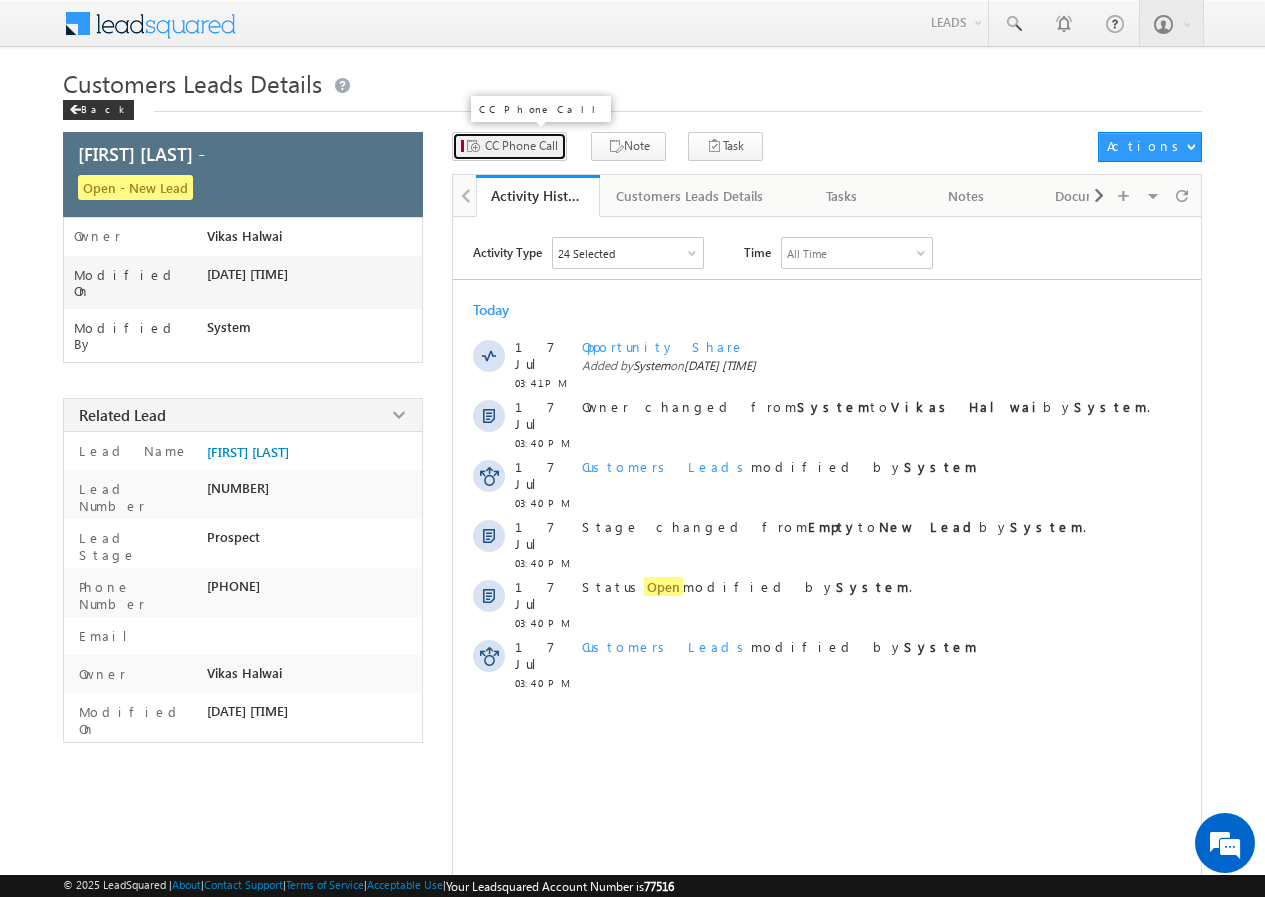 click on "CC Phone Call" at bounding box center (521, 146) 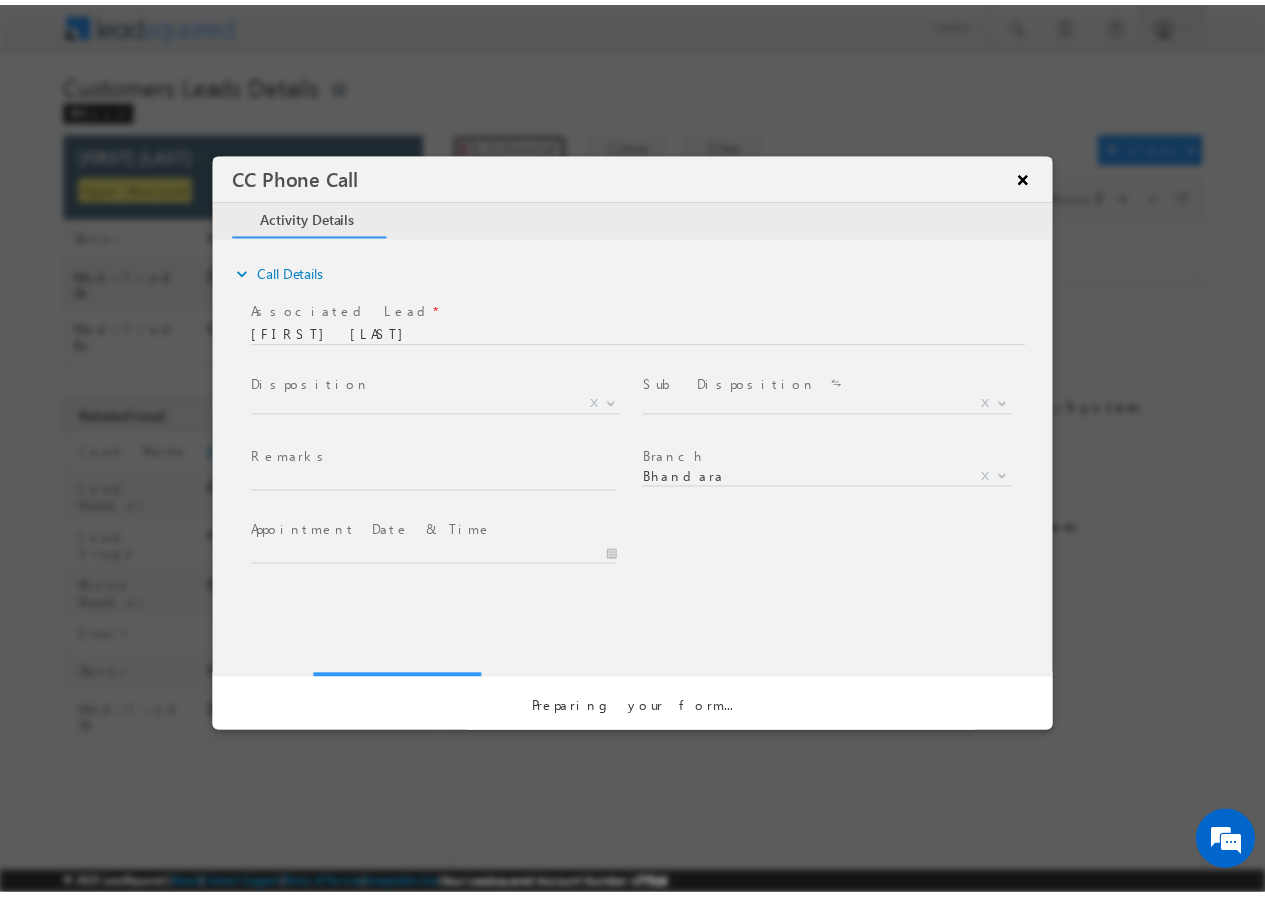 scroll, scrollTop: 0, scrollLeft: 0, axis: both 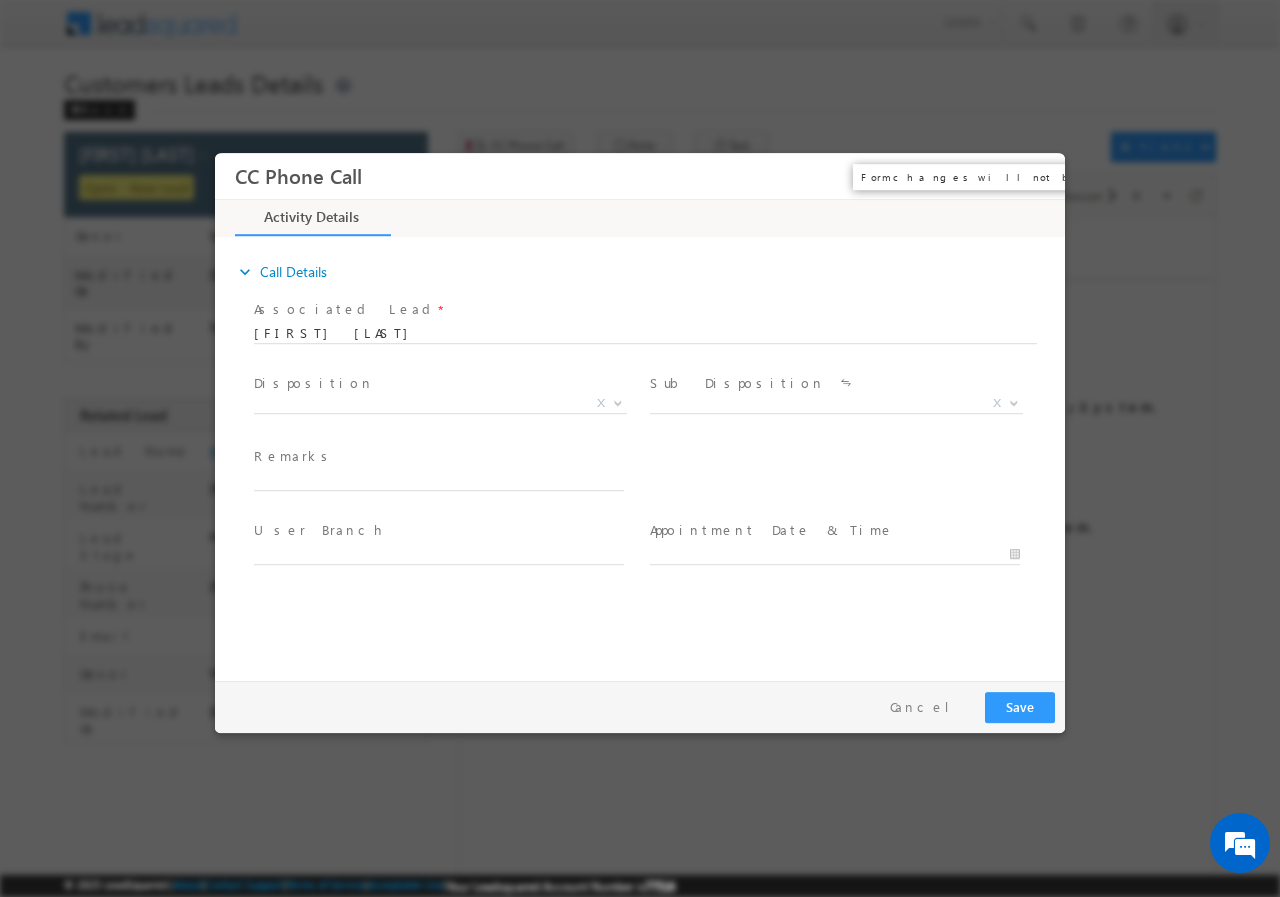 click on "×" at bounding box center (1035, 175) 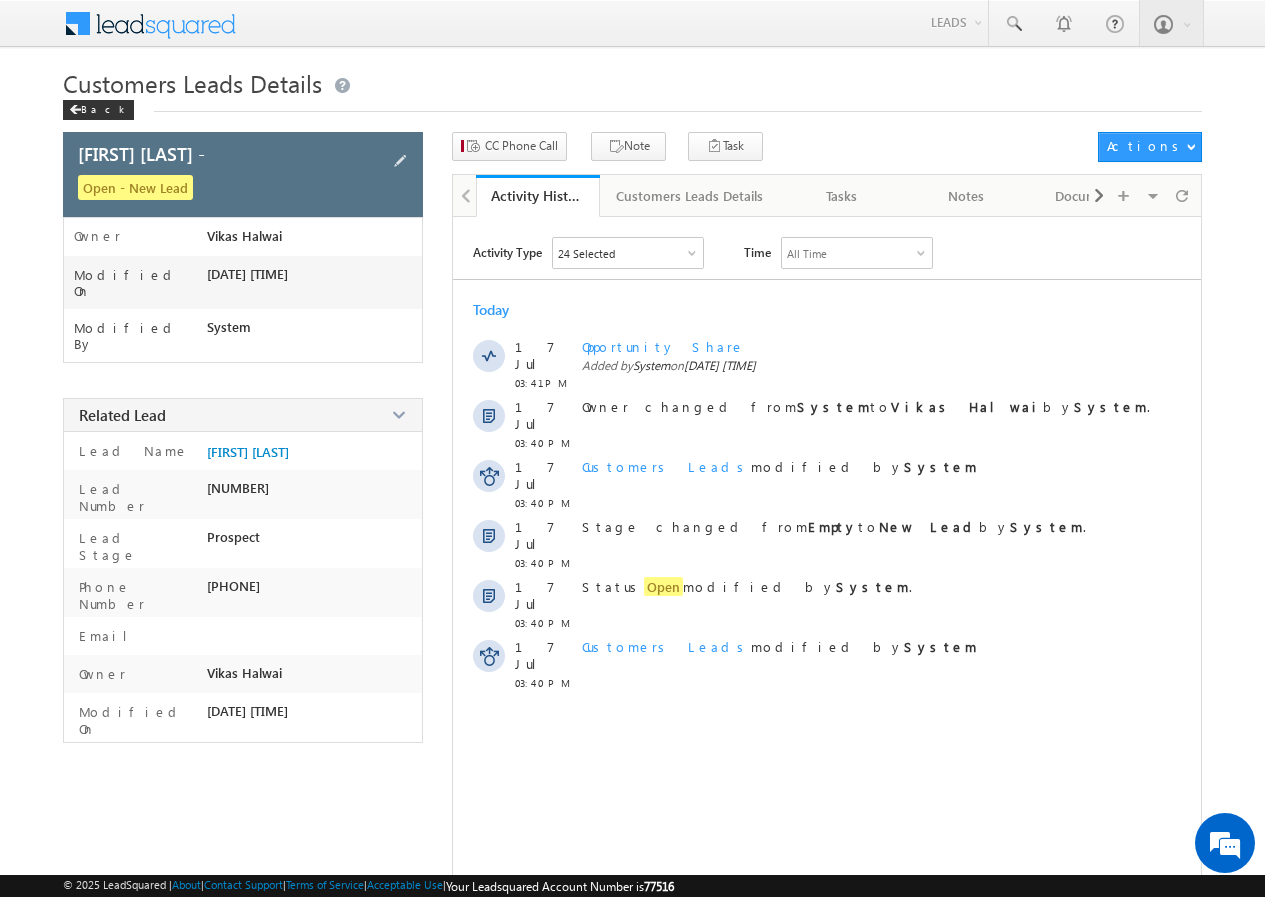 drag, startPoint x: 104, startPoint y: 108, endPoint x: 114, endPoint y: 193, distance: 85.58621 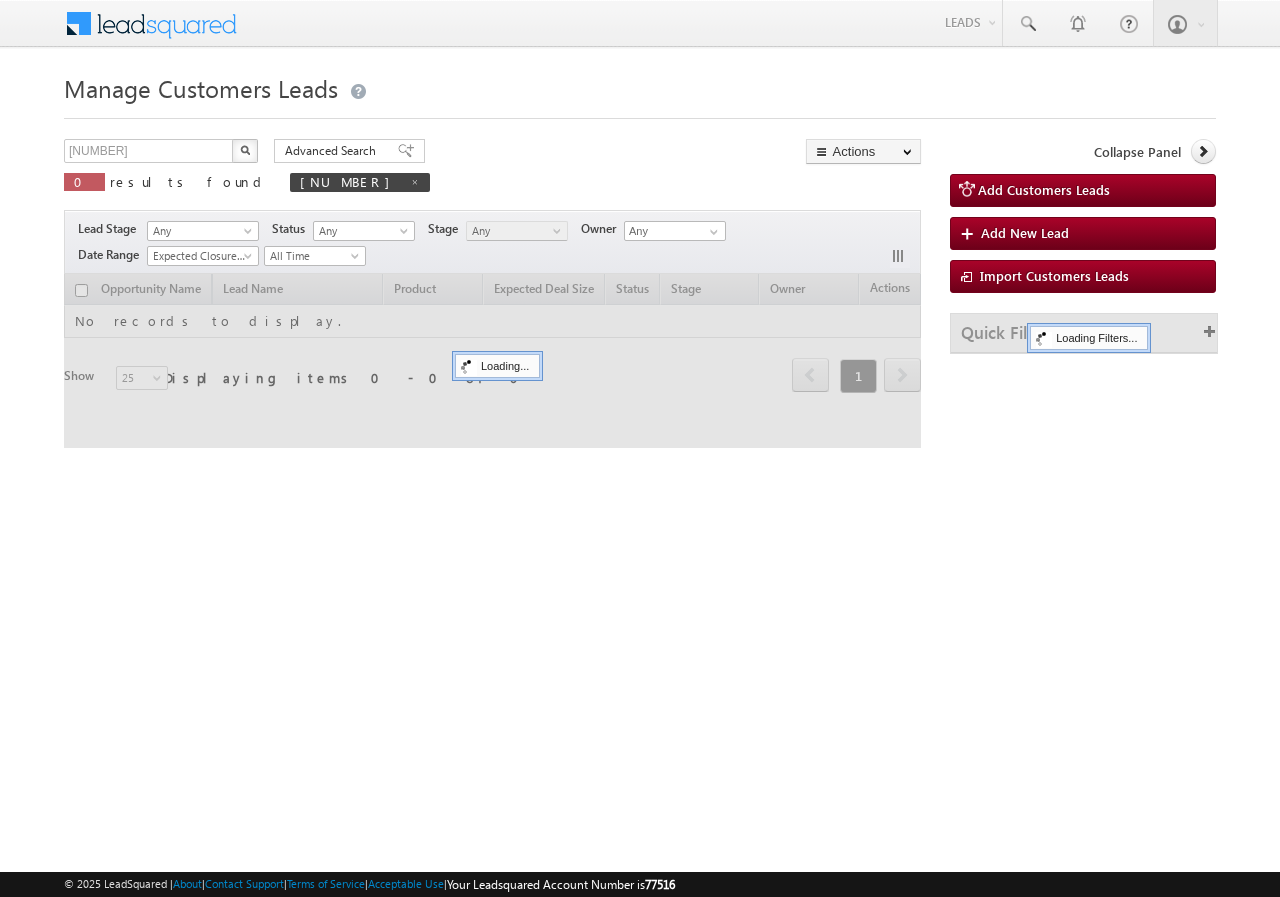 scroll, scrollTop: 0, scrollLeft: 0, axis: both 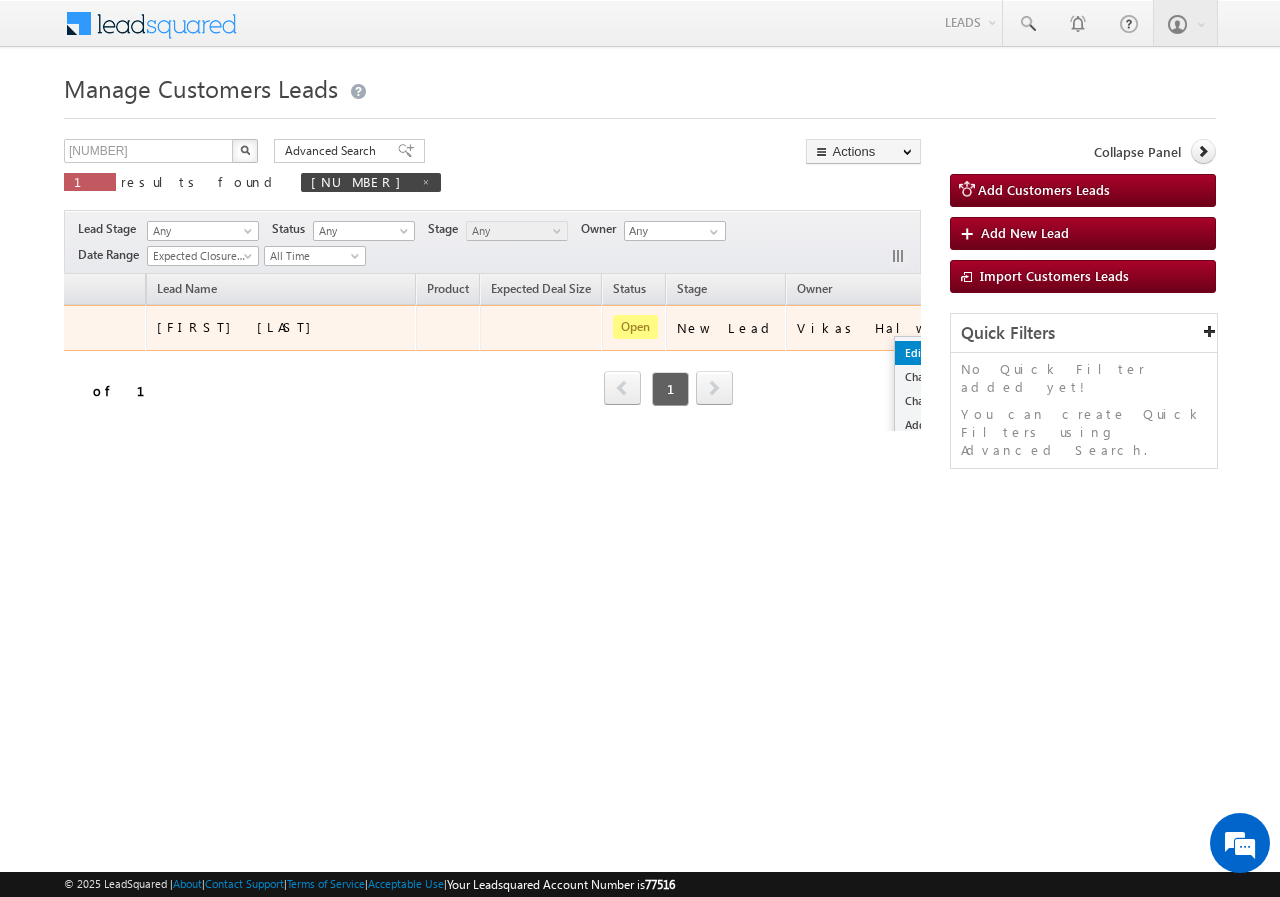 click on "Edit" at bounding box center [945, 353] 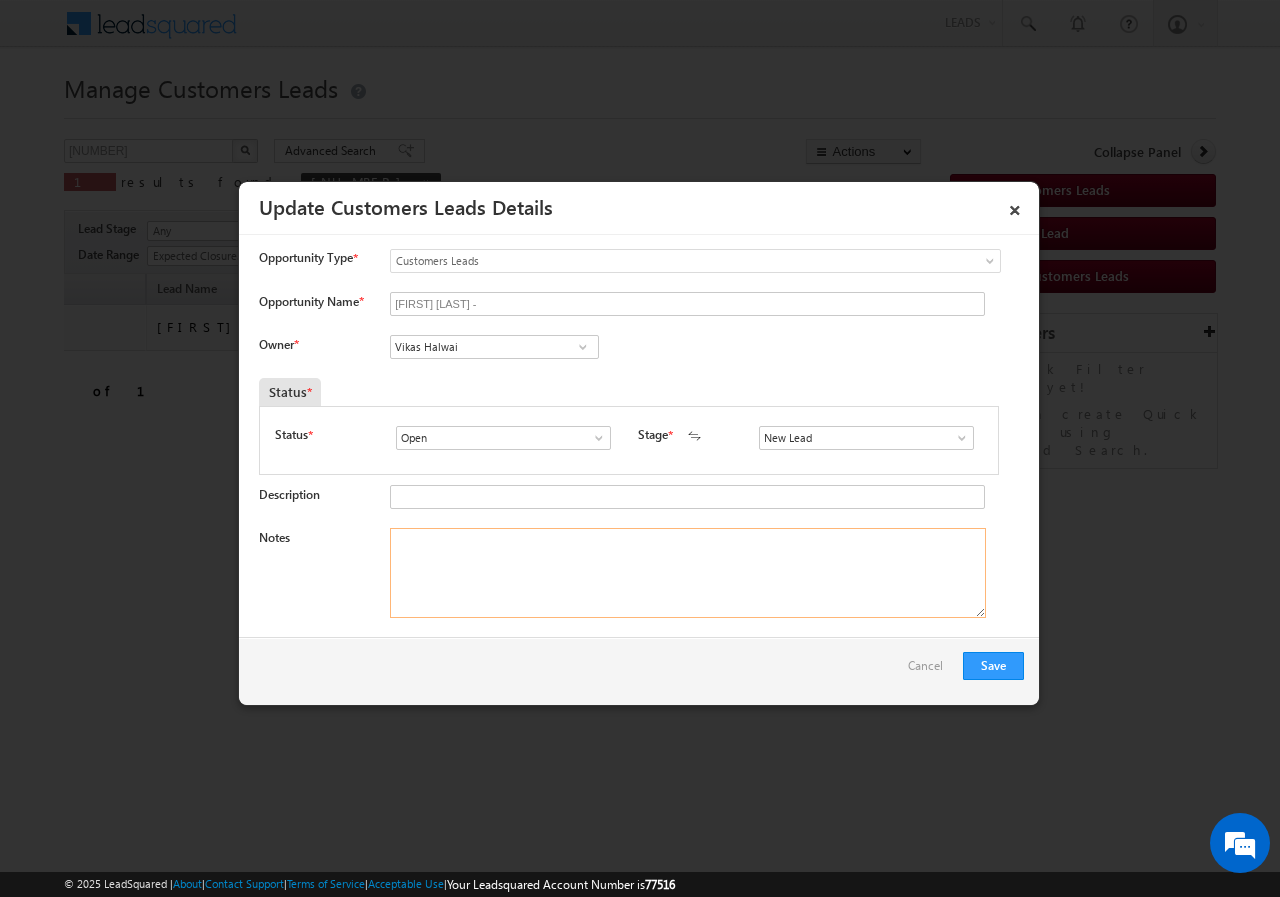 click on "Notes" at bounding box center (688, 573) 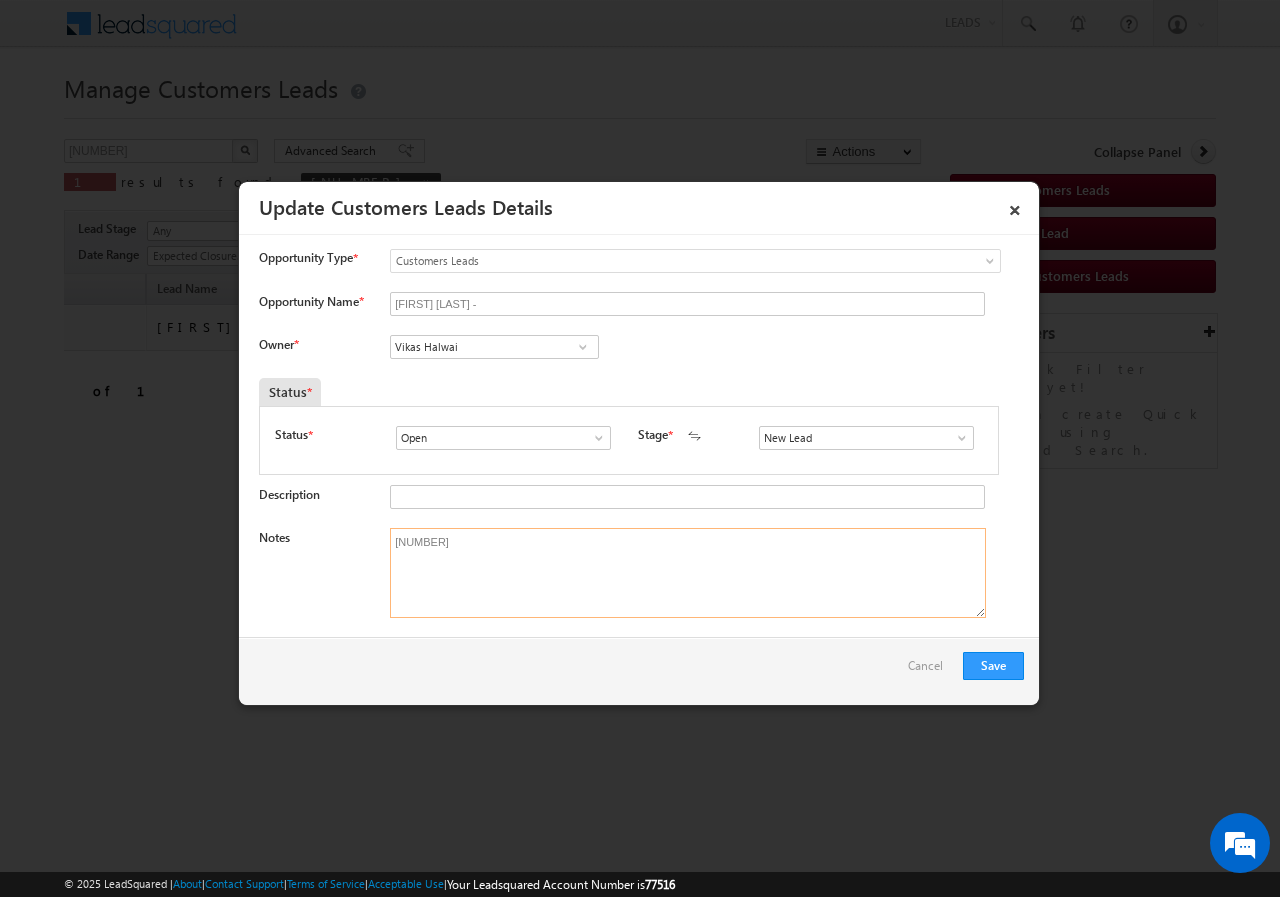 scroll, scrollTop: 0, scrollLeft: 0, axis: both 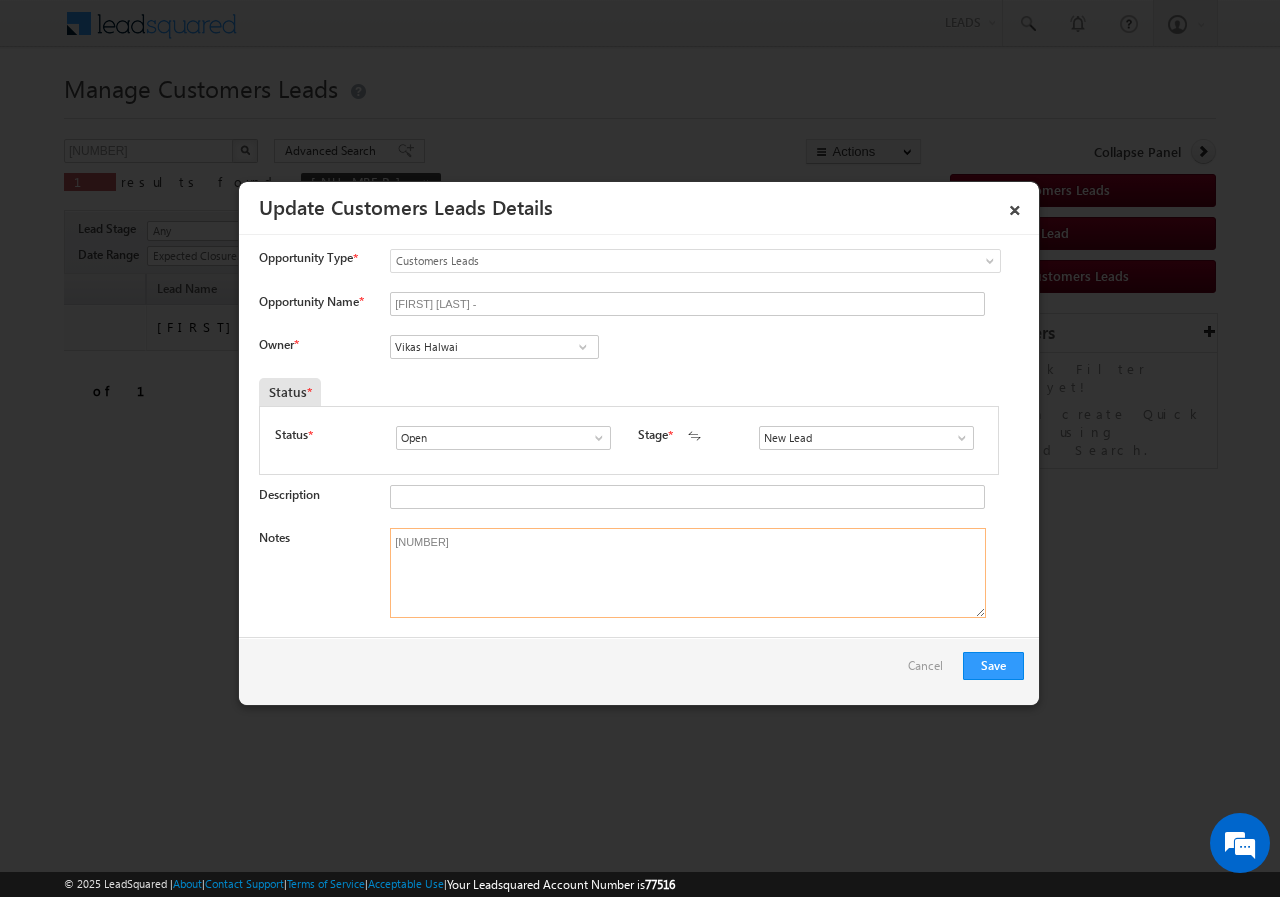 click on "614755" at bounding box center [688, 573] 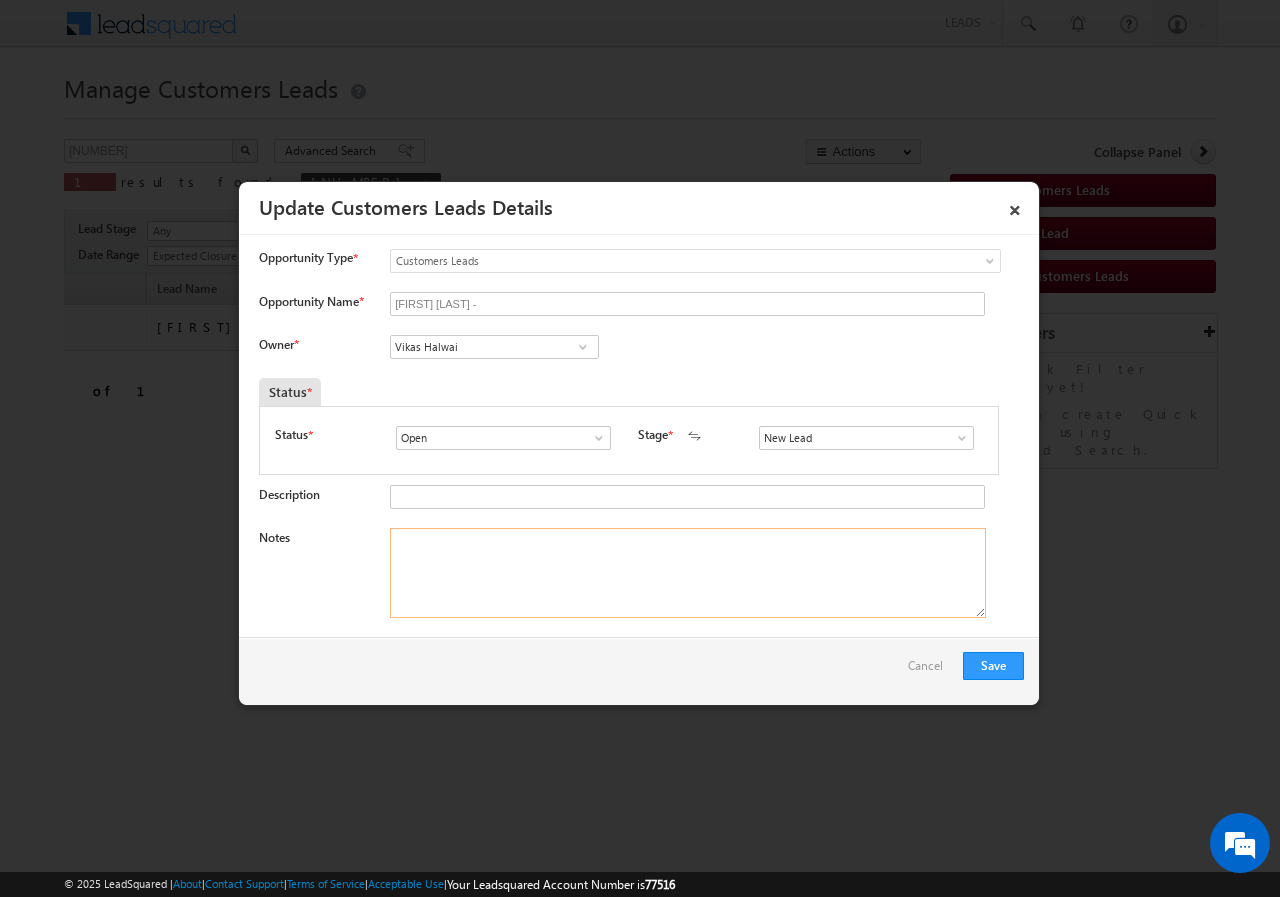 click on "Notes" at bounding box center (688, 573) 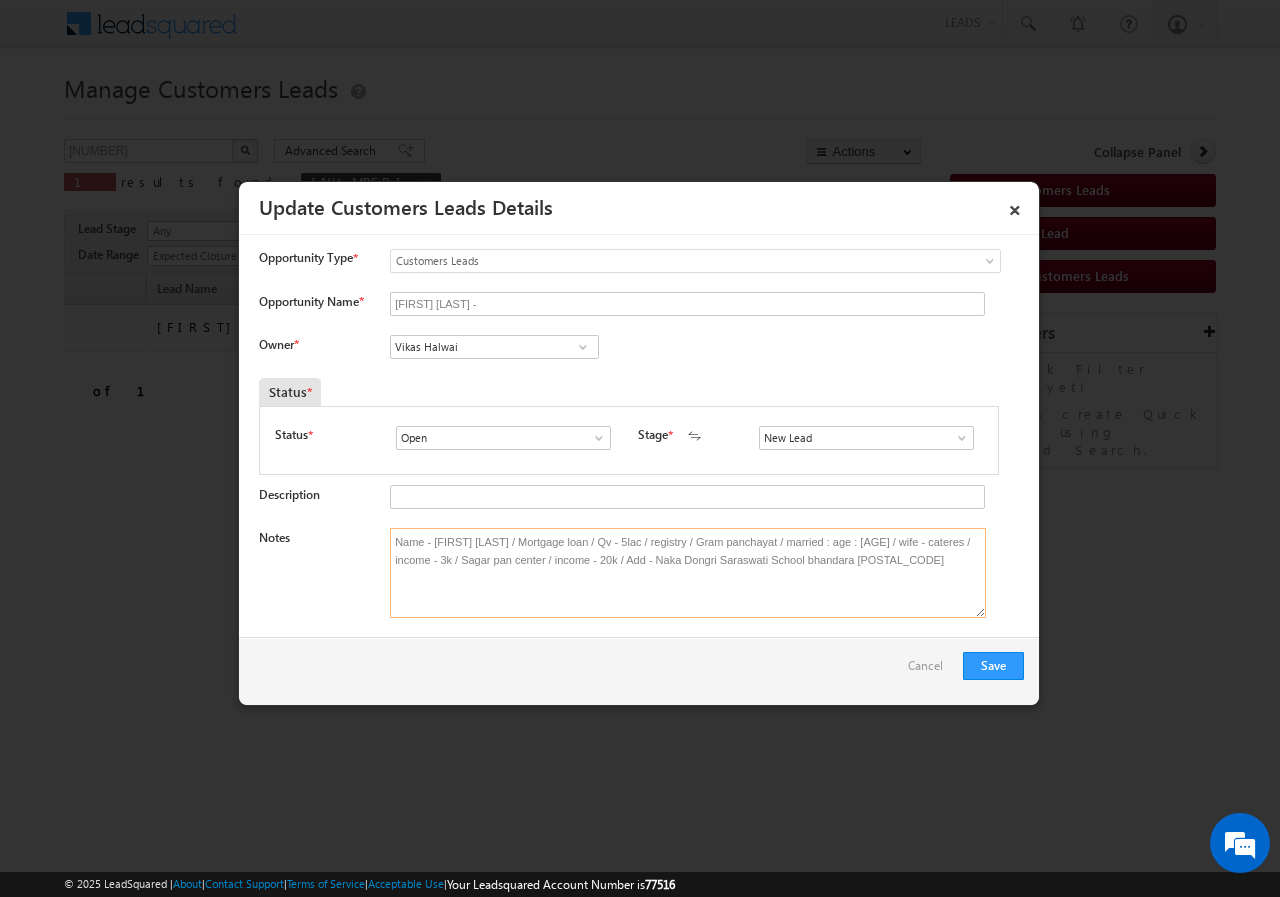 type on "Name -  rajkumar mule / Mortgage loan / Qv - 5lac / registry / Gram panchayat / married : age : 42 / wife - cateres / income - 3k / Sagar pan center / income - 20k / Add -  Naka Dongri Saraswati School bhandara 441907" 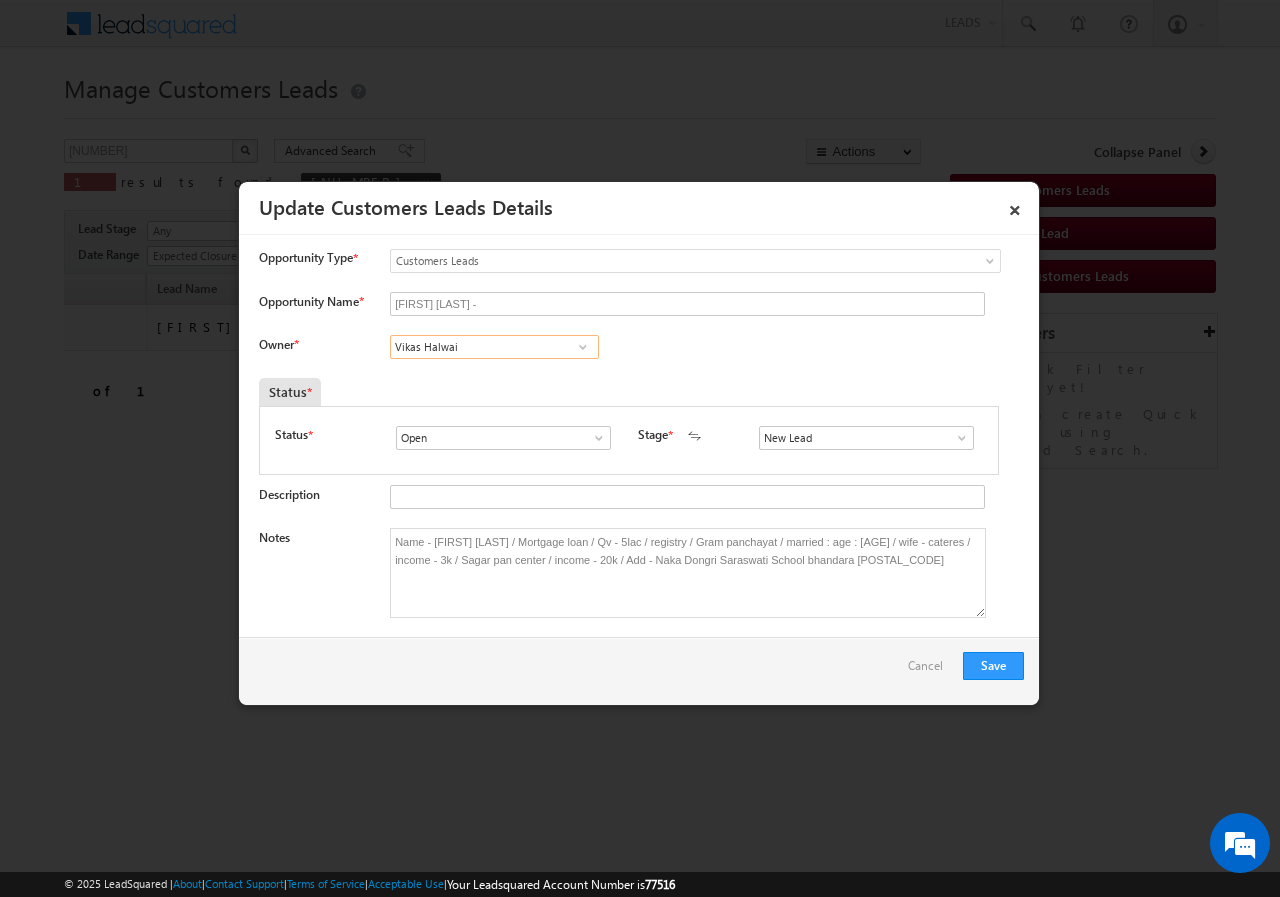 click on "Vikas Halwai" at bounding box center [494, 347] 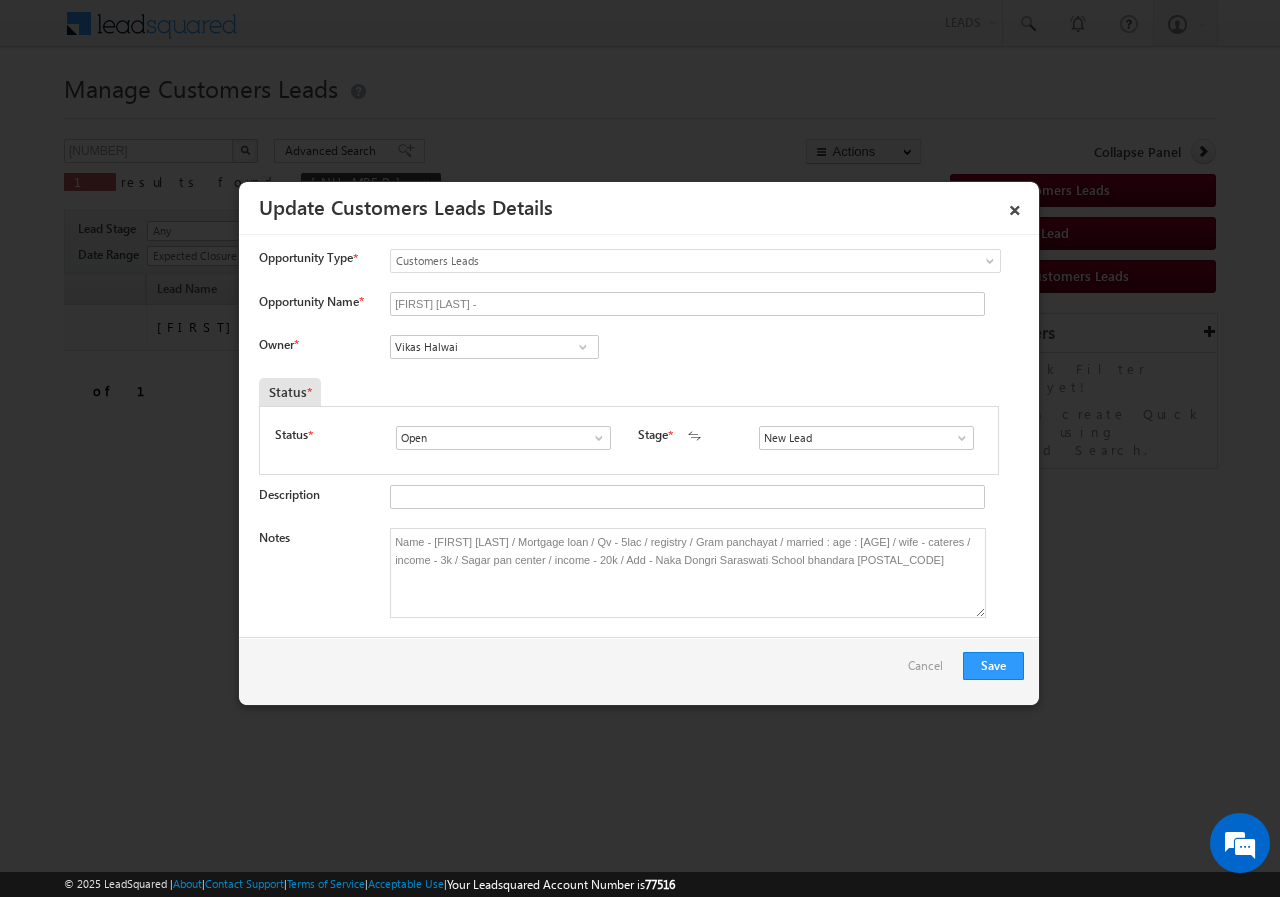 click at bounding box center (583, 347) 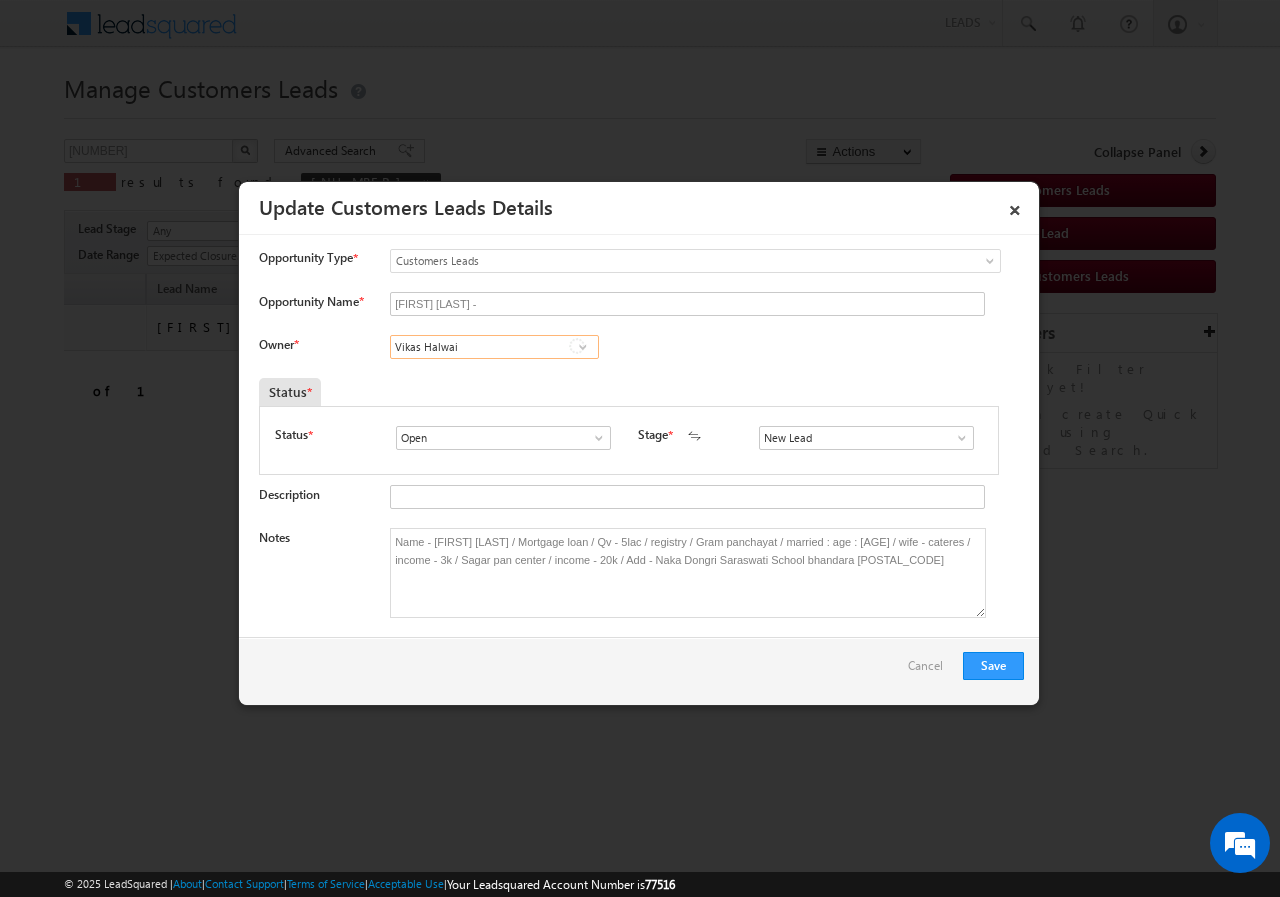 paste on "ashish.bhati@sgrlimited.in" 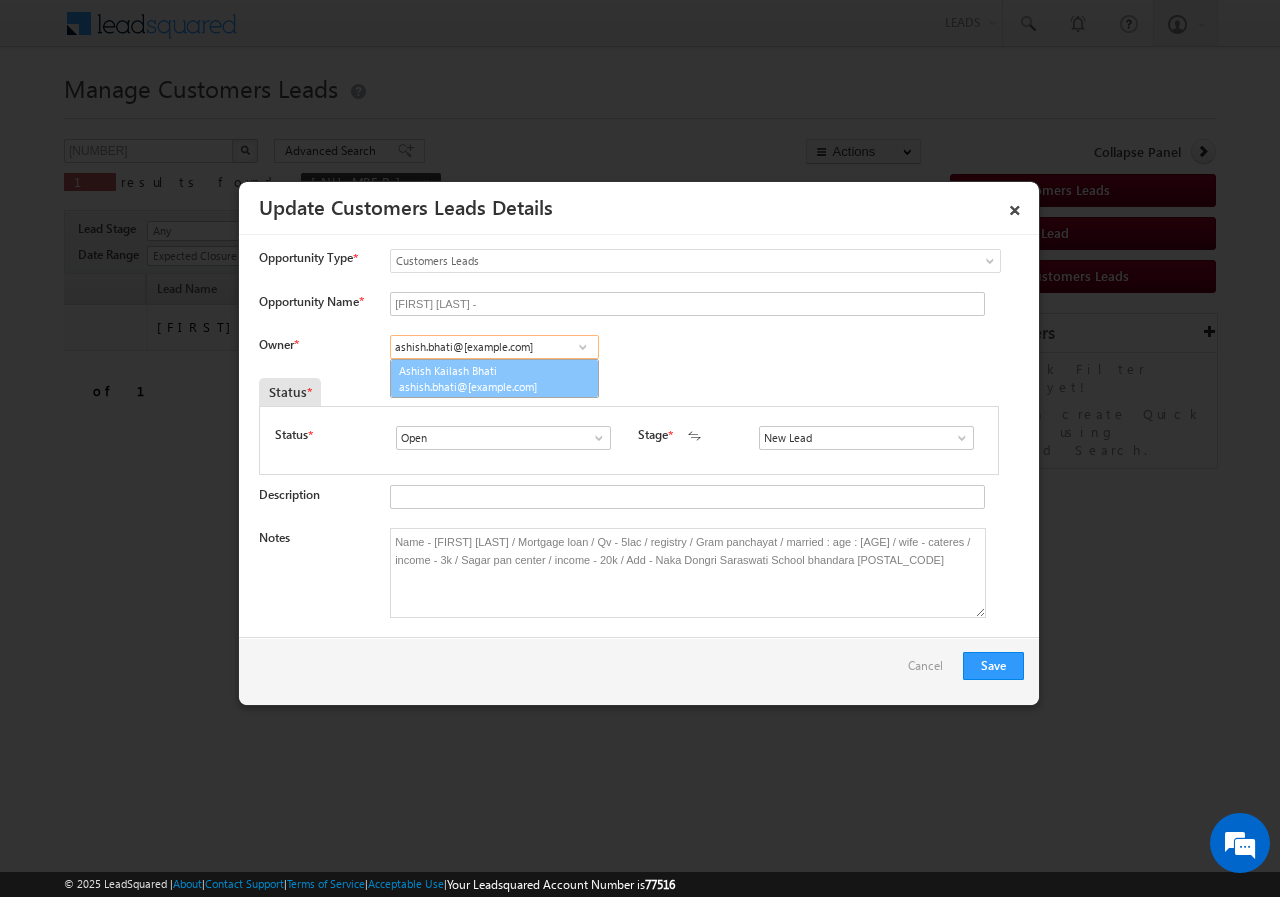 click on "ashish.bhati@sgrlimited.in" at bounding box center [489, 386] 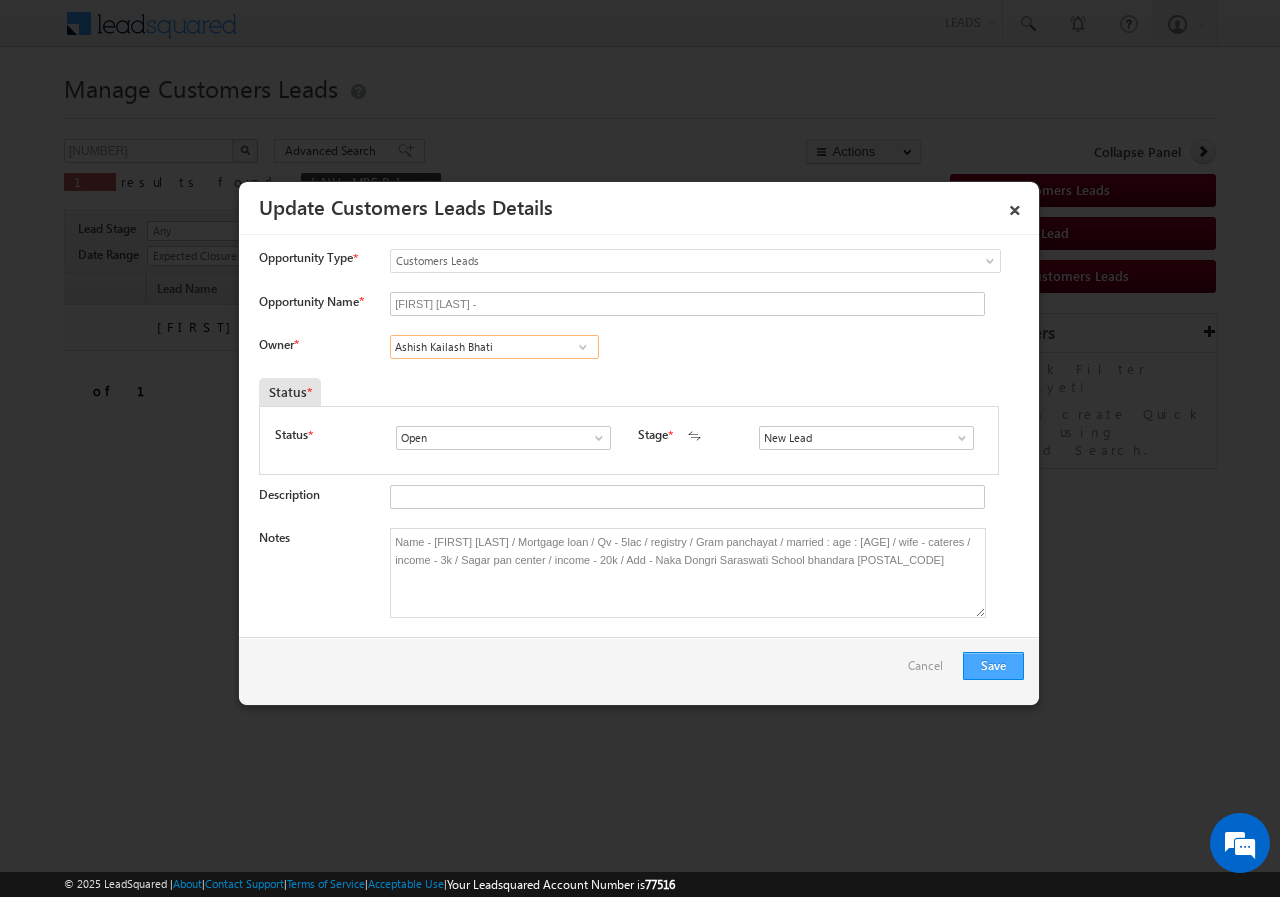 type on "Ashish Kailash Bhati" 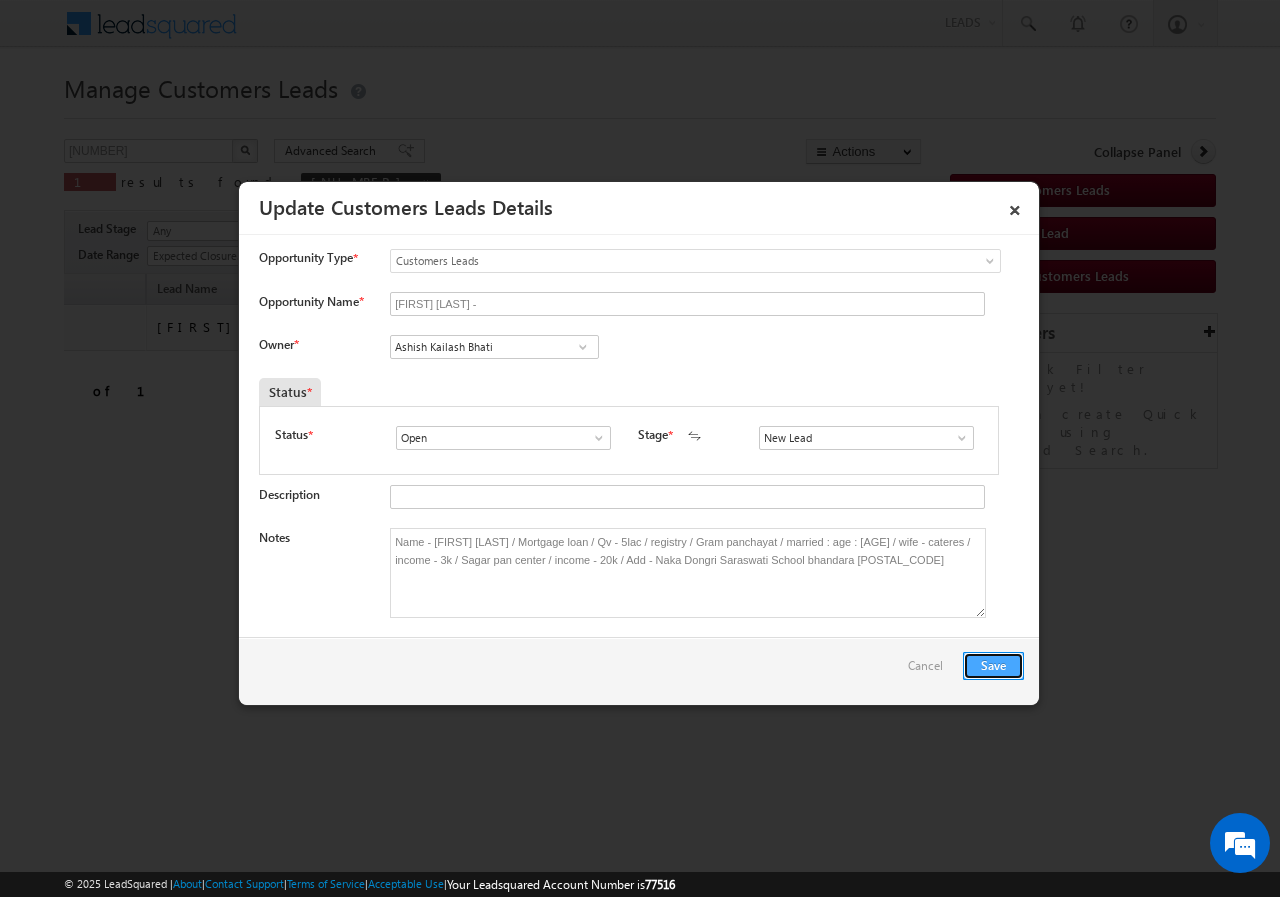 click on "Save" at bounding box center [993, 666] 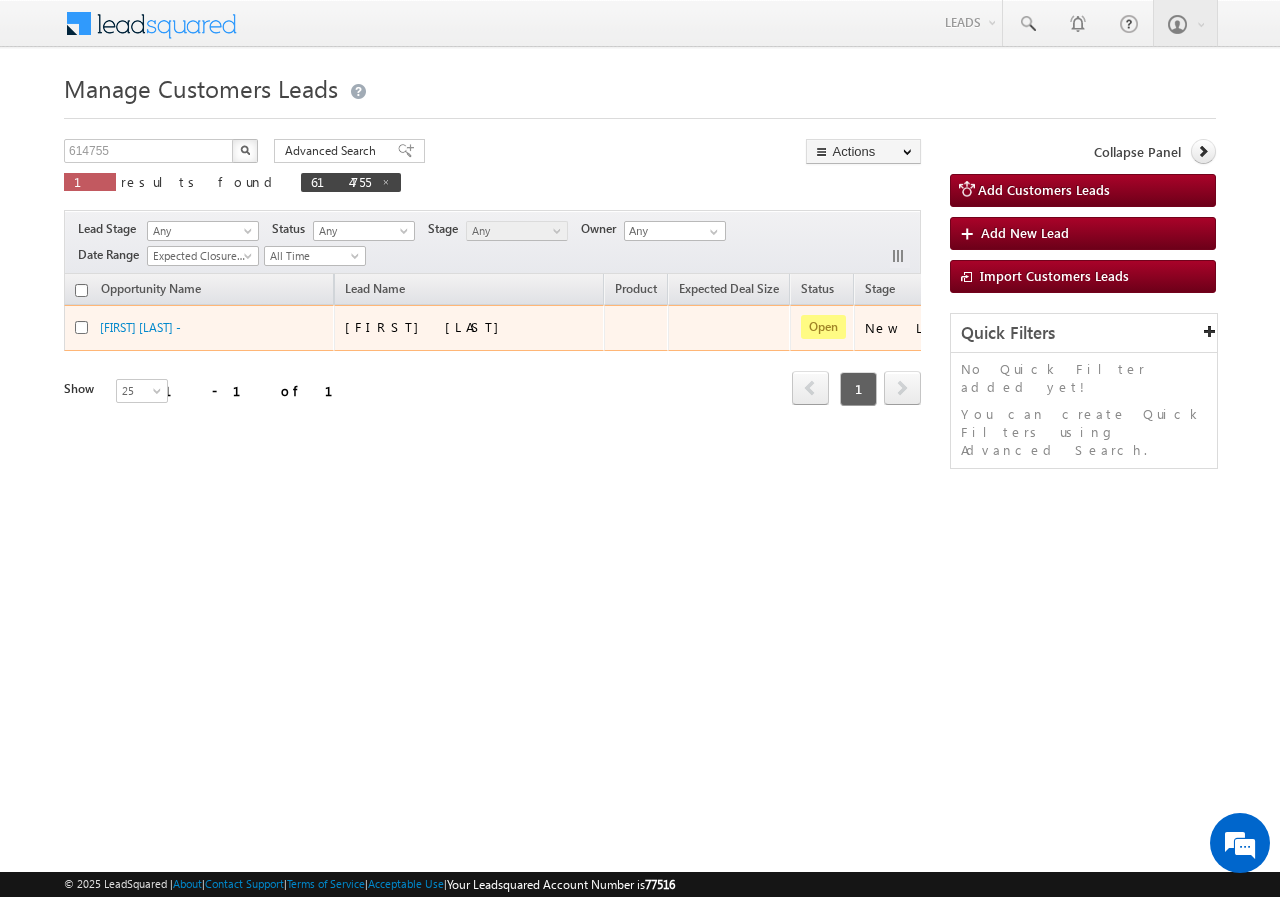 scroll, scrollTop: 0, scrollLeft: 0, axis: both 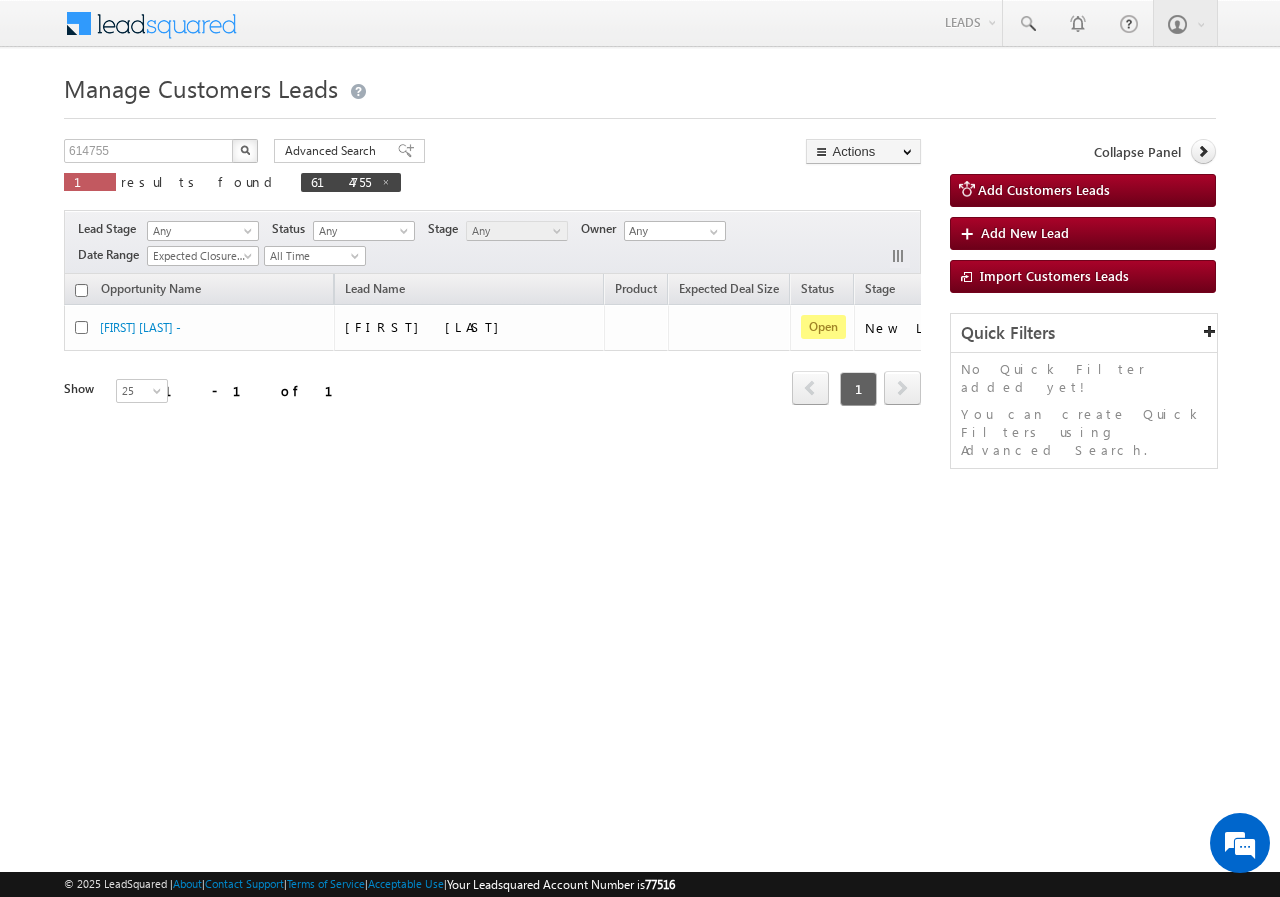 click on "Manage Customers Leads
614755 X   1 results found         614755
Advanced Search
Advanced search results
Actions Export Customers Leads Reset all Filters
Actions Export Customers Leads Bulk Update Change Owner Change Stage Bulk Delete Add Activity Reset all Filters" at bounding box center [640, 317] 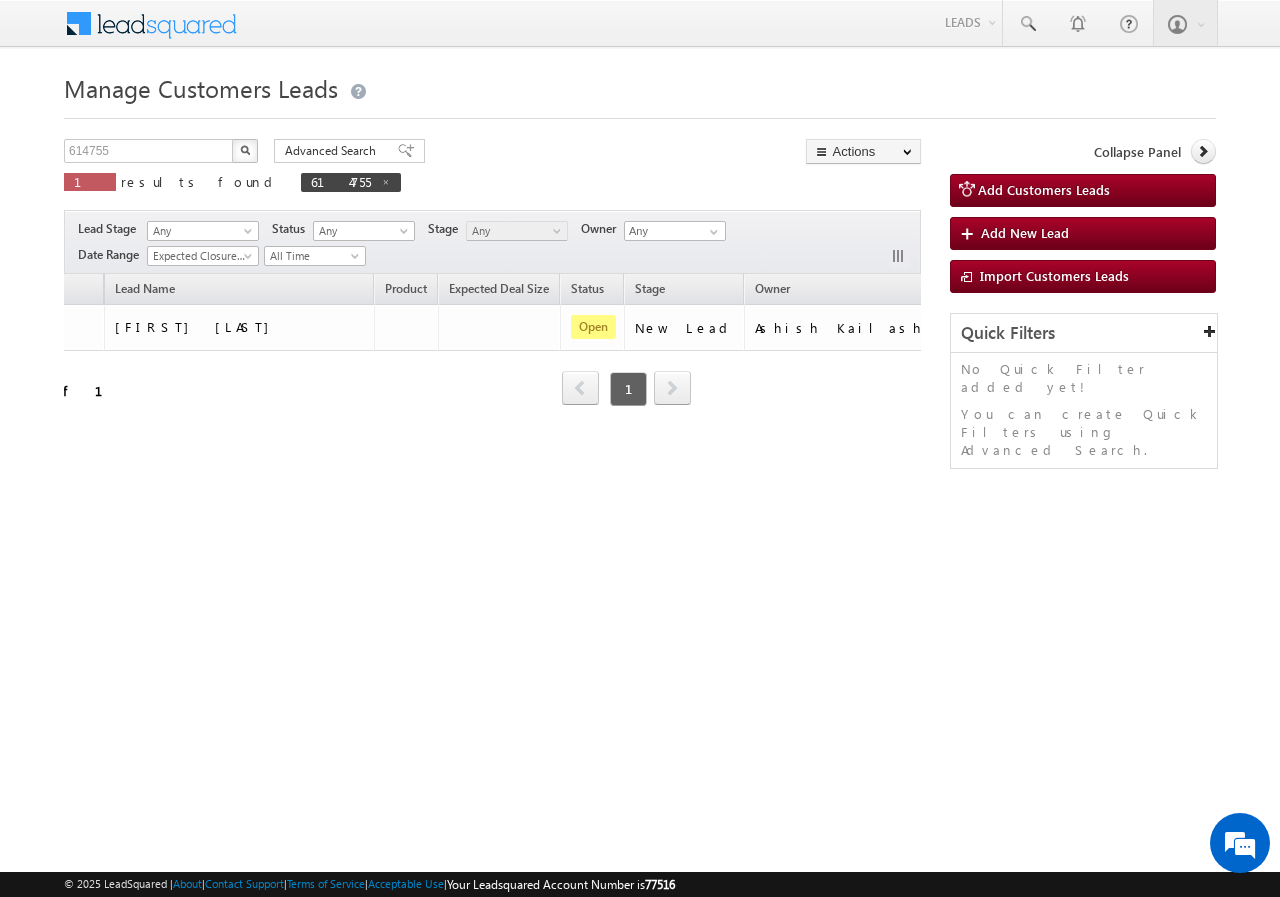 click on "Opportunity Name
Lead Name     Product         Expected Deal Size
Status       Stage     Owner
Actions
[FIRST] [LAST]  -   [FIRST] [LAST]              Open New Lead [FIRST] [LAST]               Refresh first prev 1 next last 1 - 1 of 1
Show
15
25
50
100
200
25" at bounding box center (492, 367) 